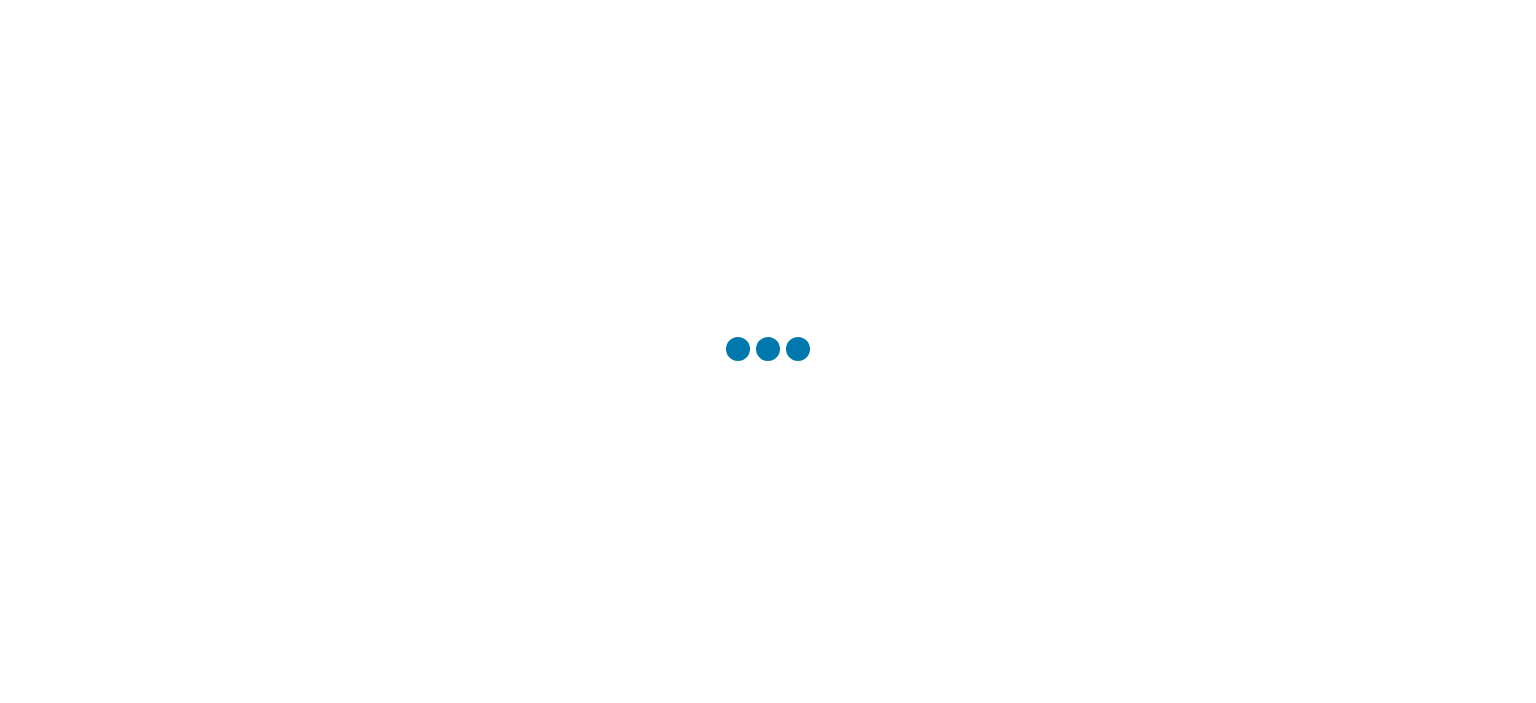 scroll, scrollTop: 0, scrollLeft: 0, axis: both 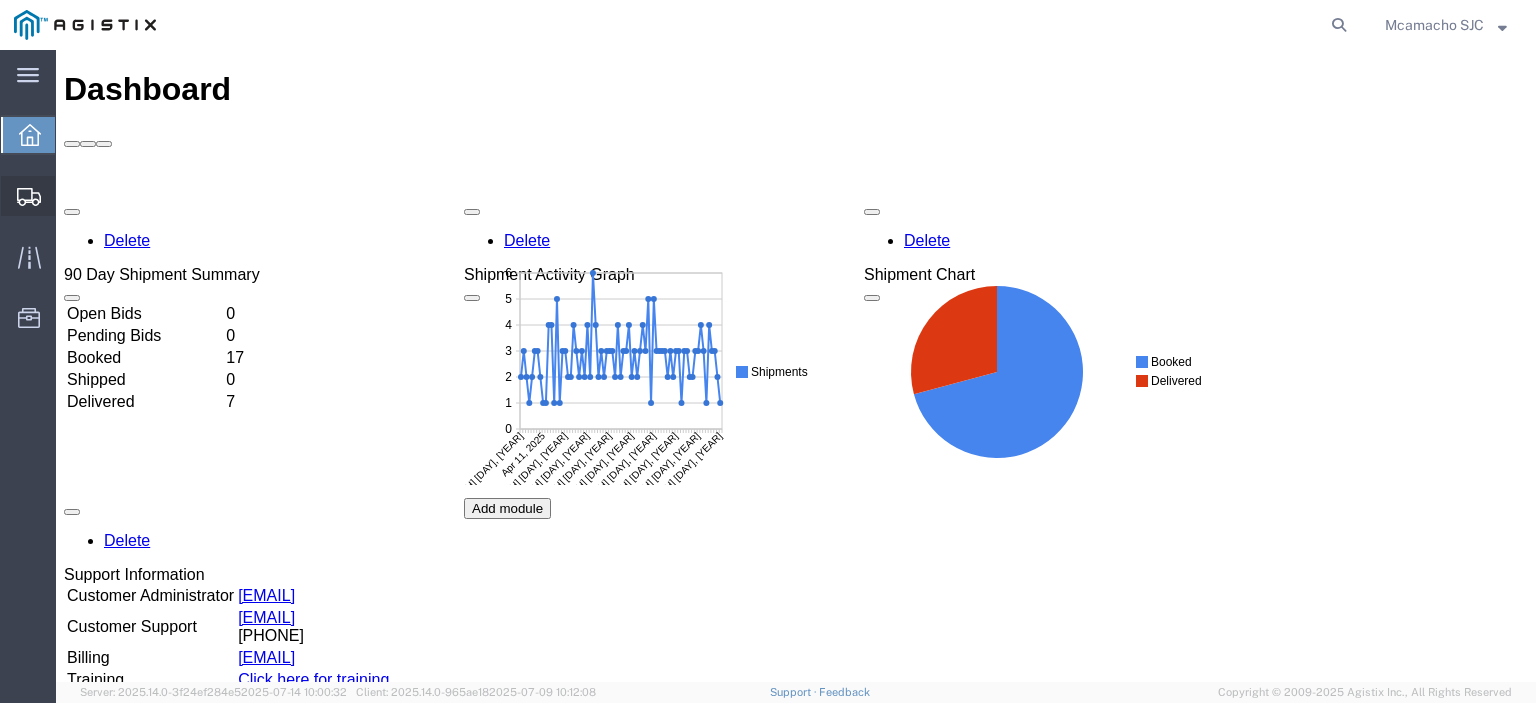 click on "Shipments" 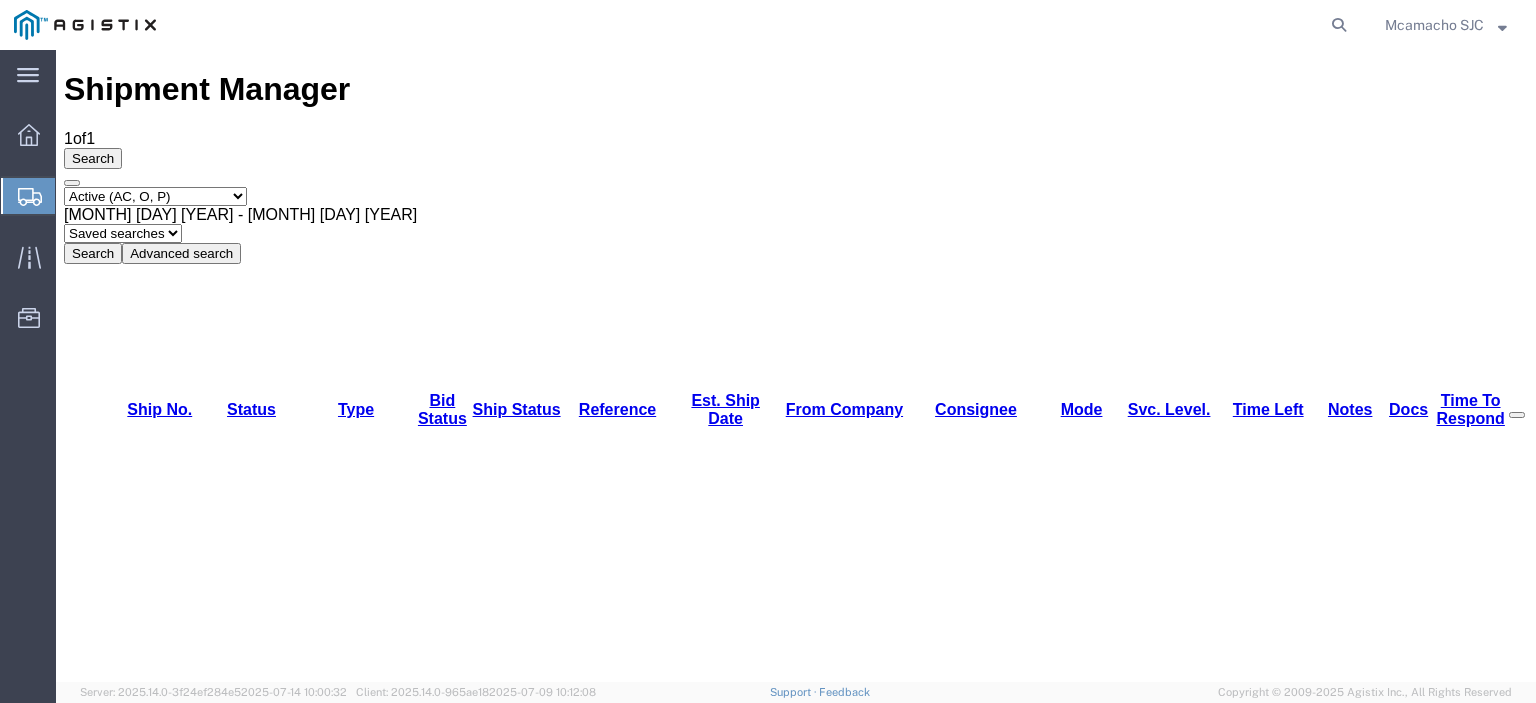 click on "[NUMBER]" at bounding box center [144, 1148] 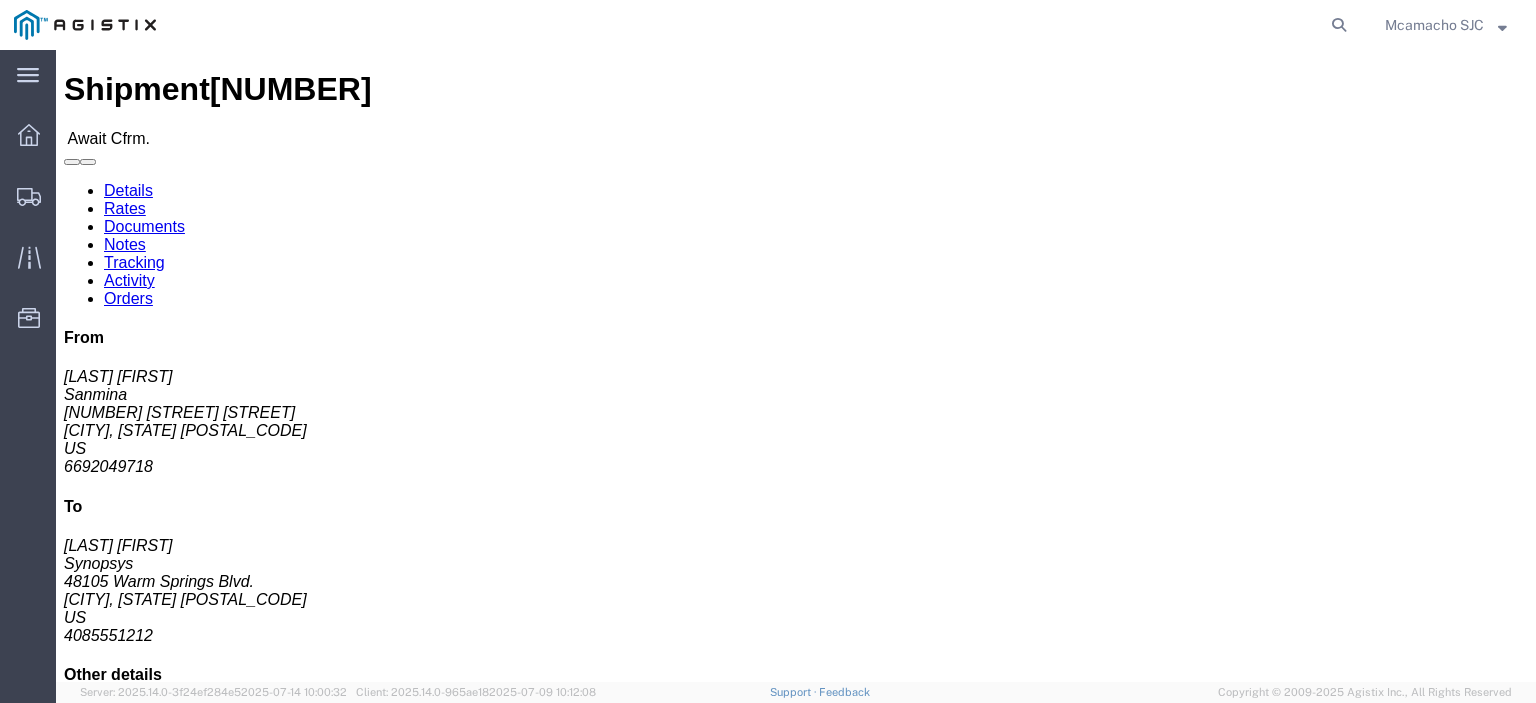 click on "Confirm" 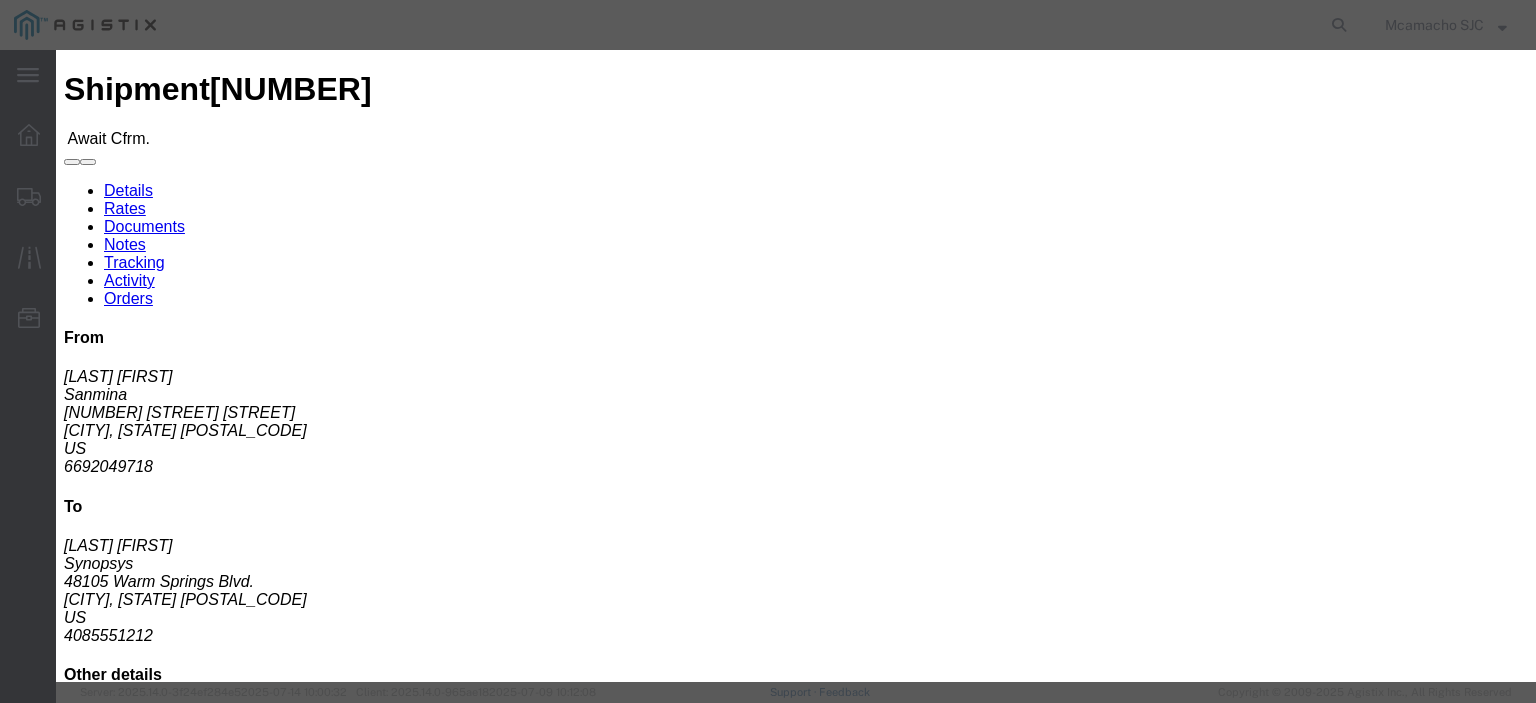 click 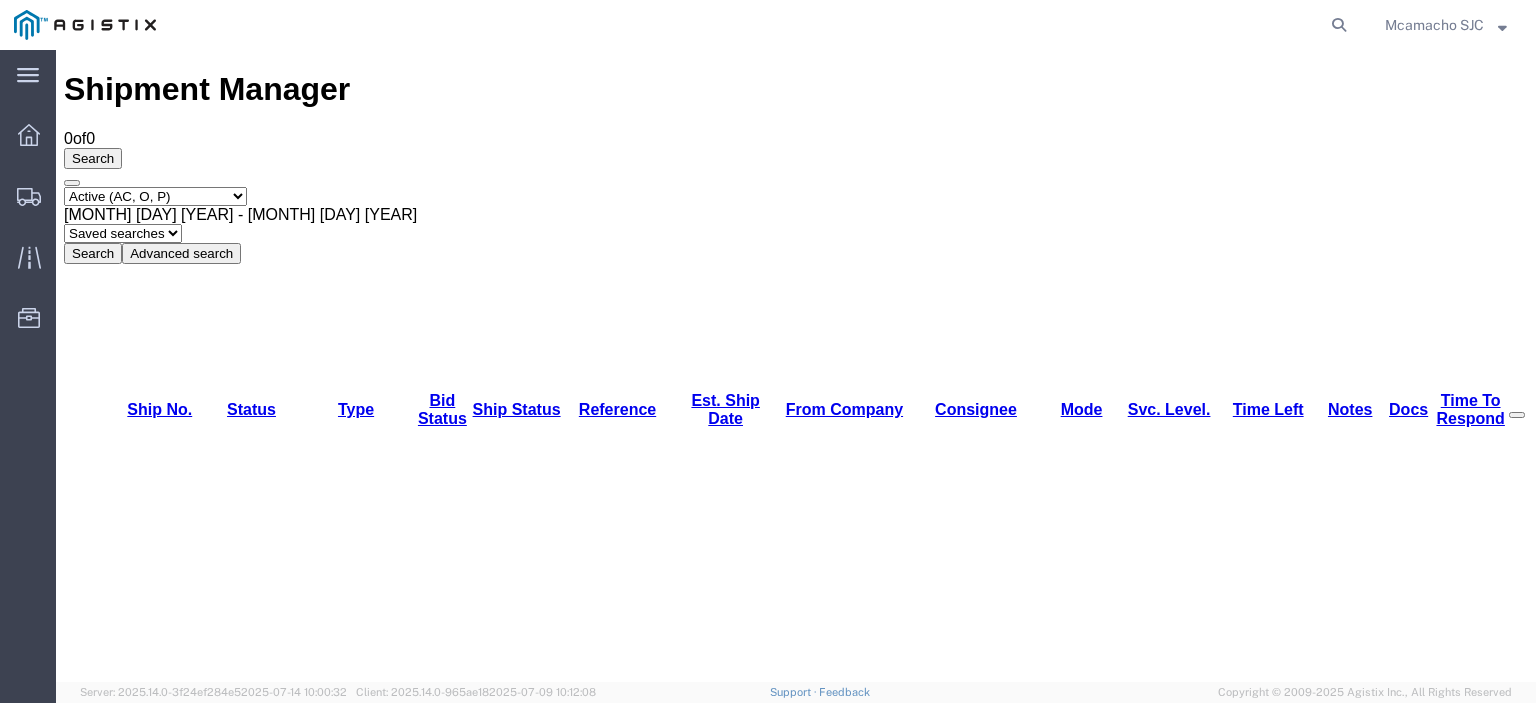 click on "Select status
Active (AC, O, P) All Approved Awaiting Confirmation (AC) Booked Canceled Closed Delivered Denied Expired Ignored Lost On Hold Open (O) Partial Delivery Pending (P) Shipped Withdrawn" at bounding box center [155, 196] 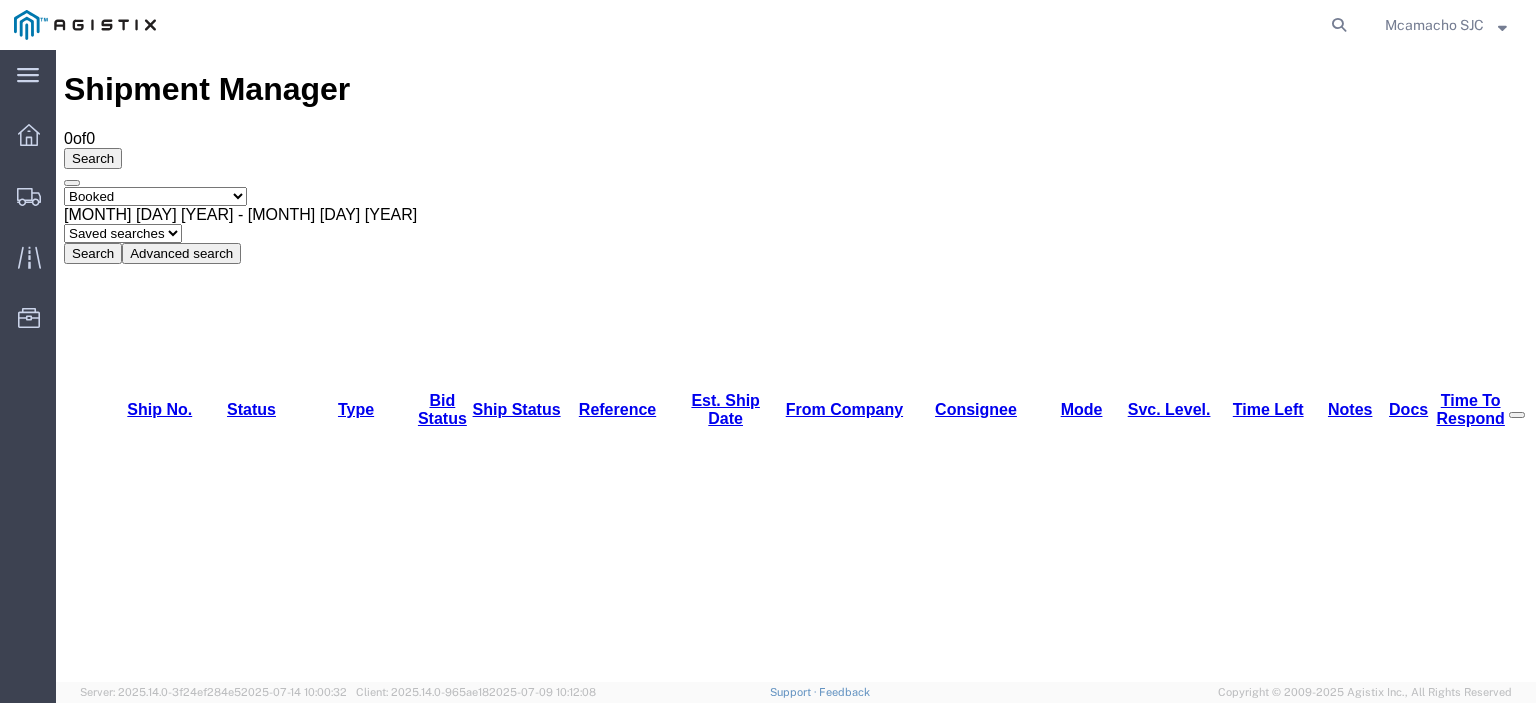 click on "Select status
Active (AC, O, P) All Approved Awaiting Confirmation (AC) Booked Canceled Closed Delivered Denied Expired Ignored Lost On Hold Open (O) Partial Delivery Pending (P) Shipped Withdrawn" at bounding box center (155, 196) 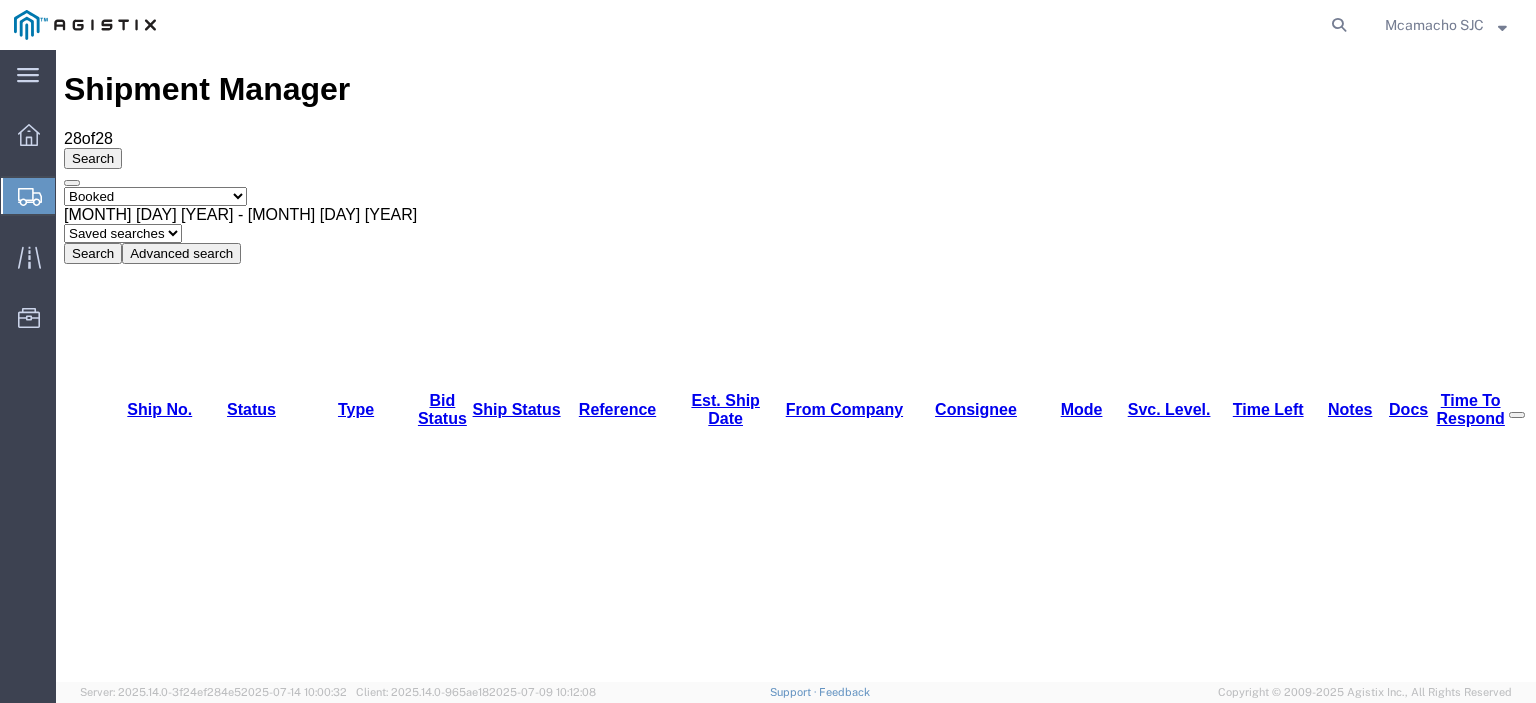 click on "[NUMBER]" at bounding box center [144, 1148] 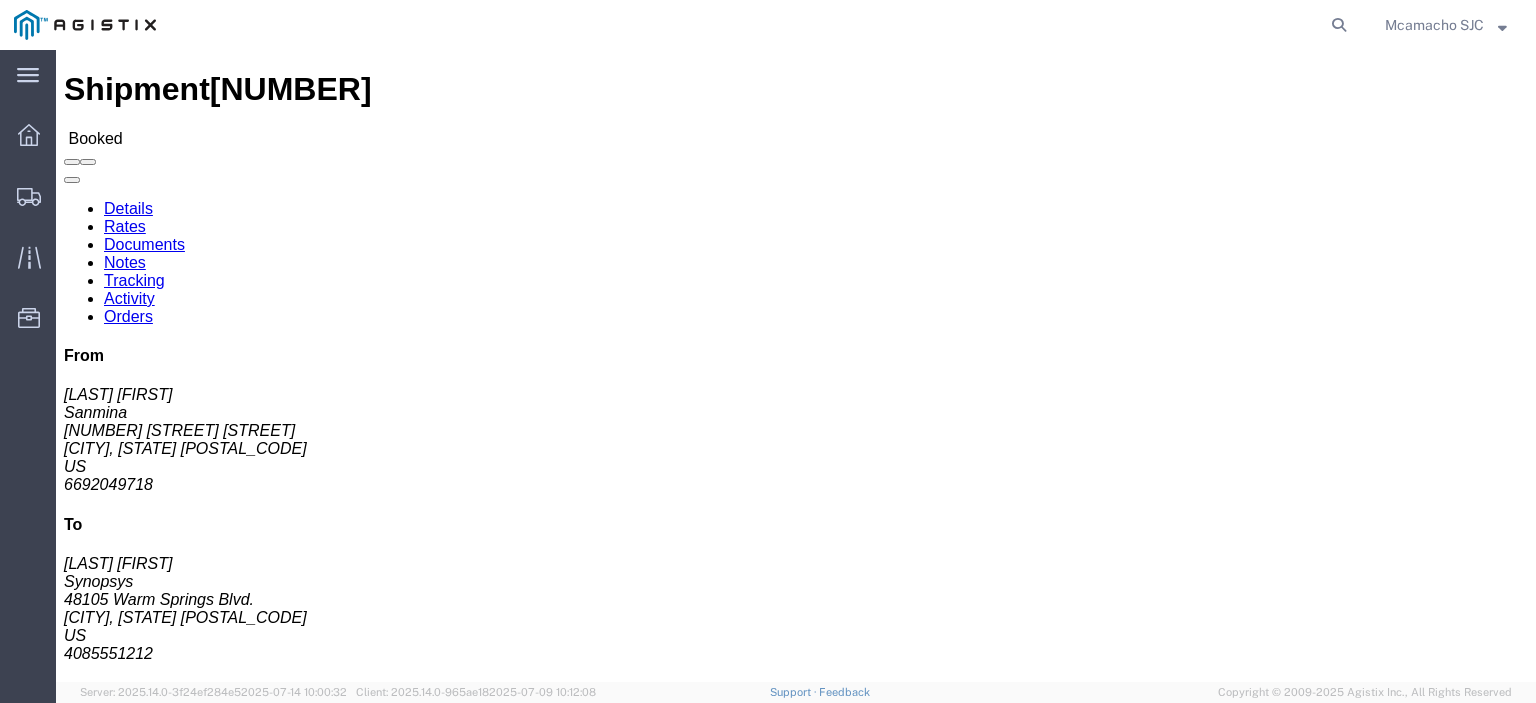 click on "Tracking" 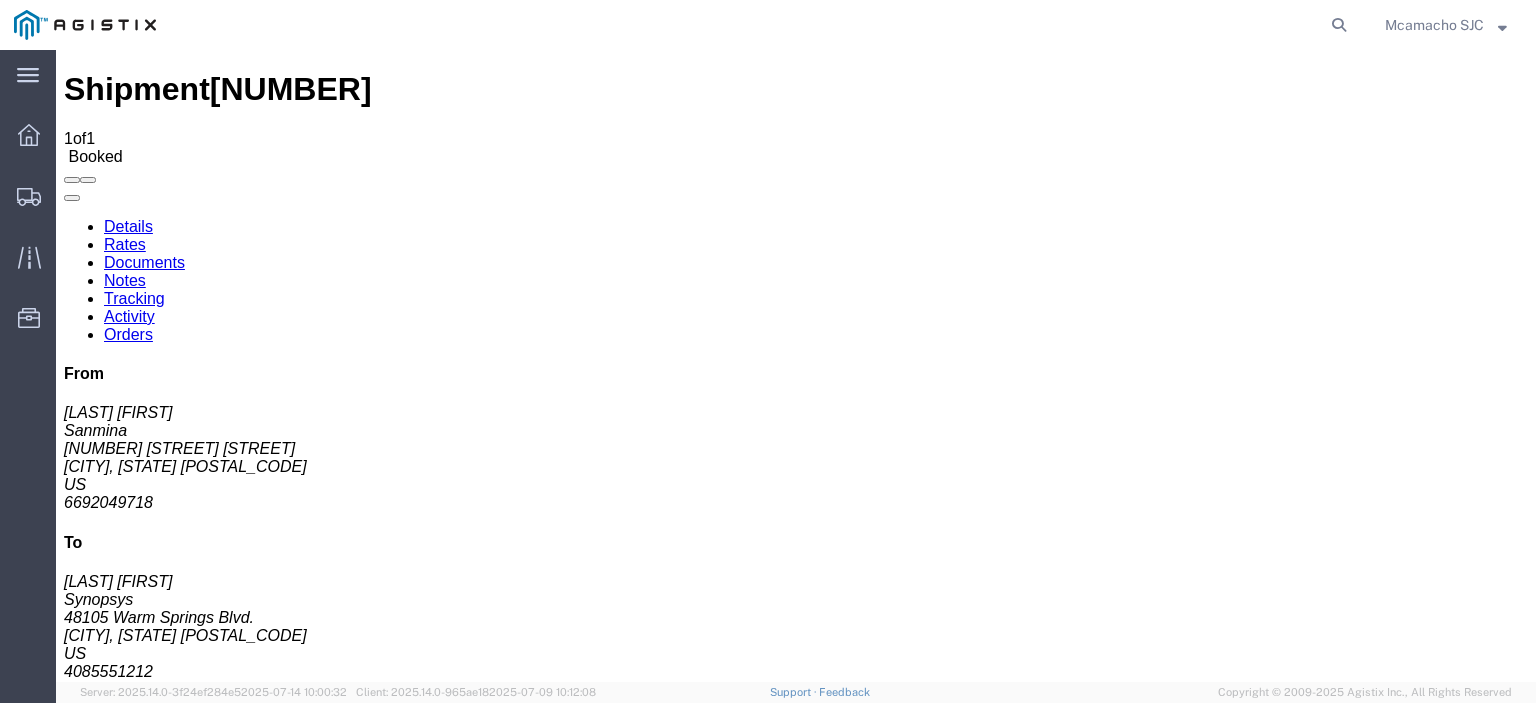 click on "Add New Tracking" at bounding box center (229, 1173) 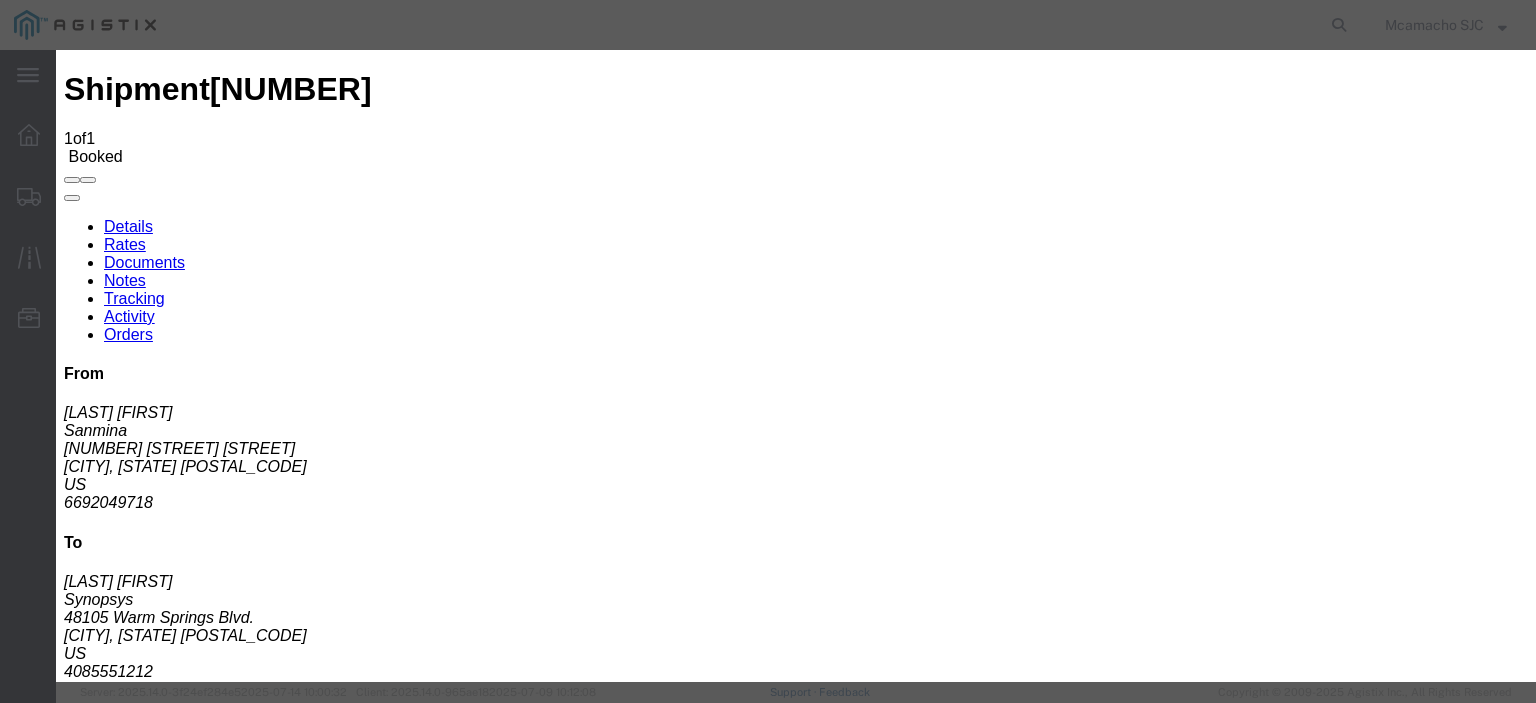 type on "07/14/2025" 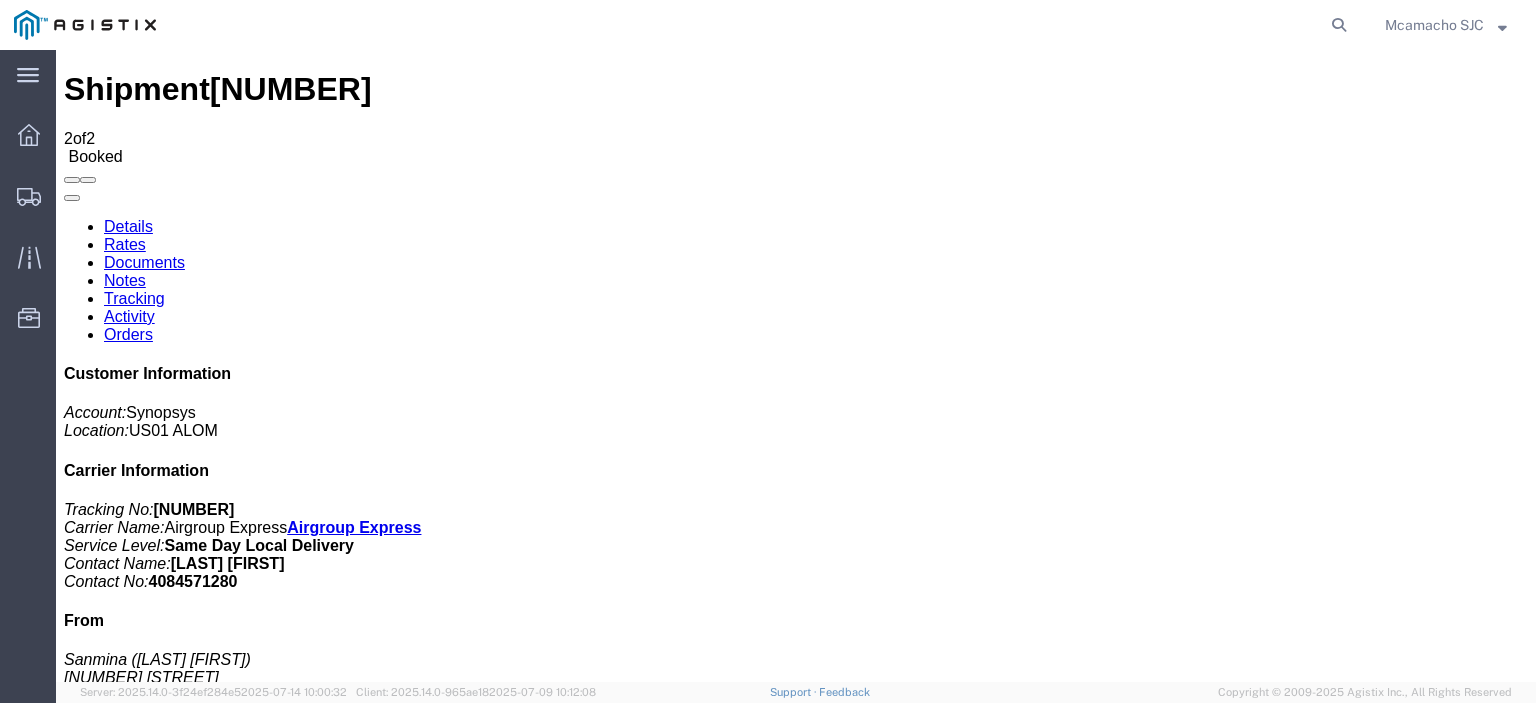 click on "Documents" at bounding box center (144, 262) 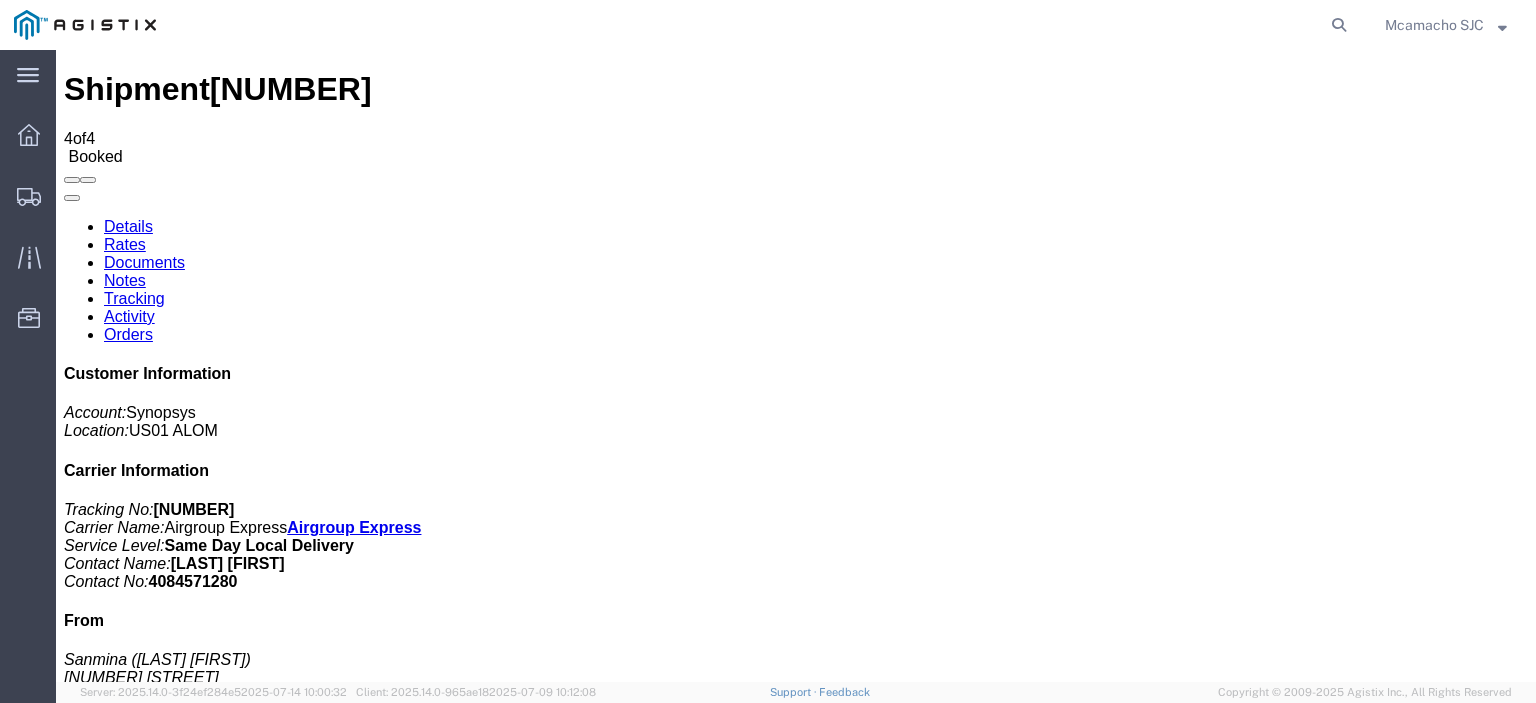click on "Documents
Ship Label Format:
Plain
Thermal
Drag and Drop or Attach Documents Print Documents Email Documents Remove Documents Regenerate Documents Print All Labels" at bounding box center (796, 1168) 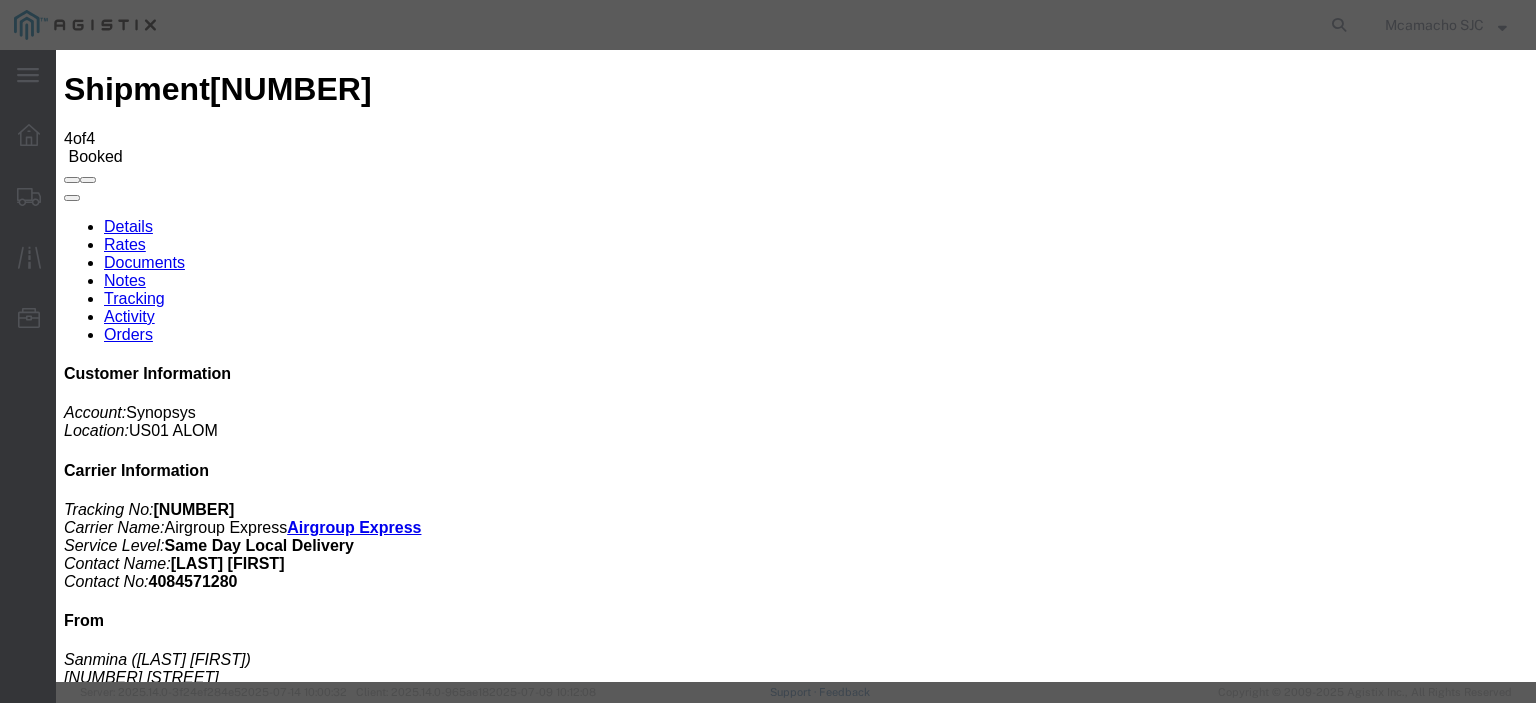 click on "Browse" at bounding box center (94, 1938) 